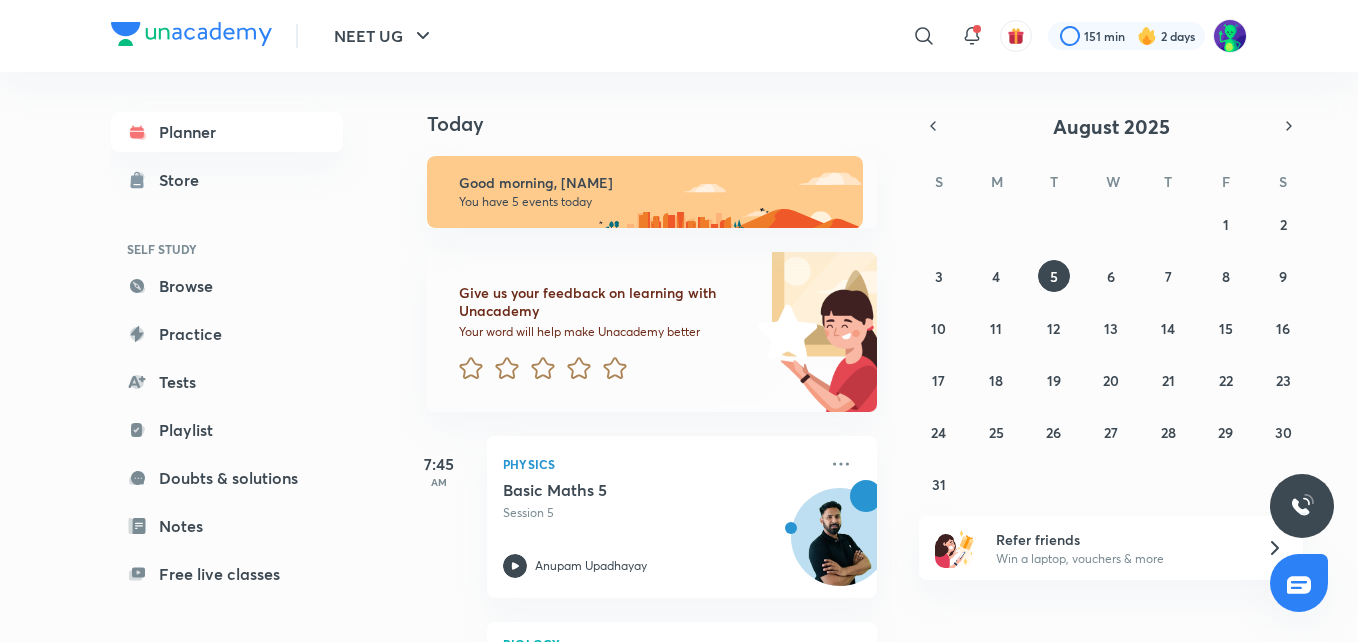scroll, scrollTop: 0, scrollLeft: 0, axis: both 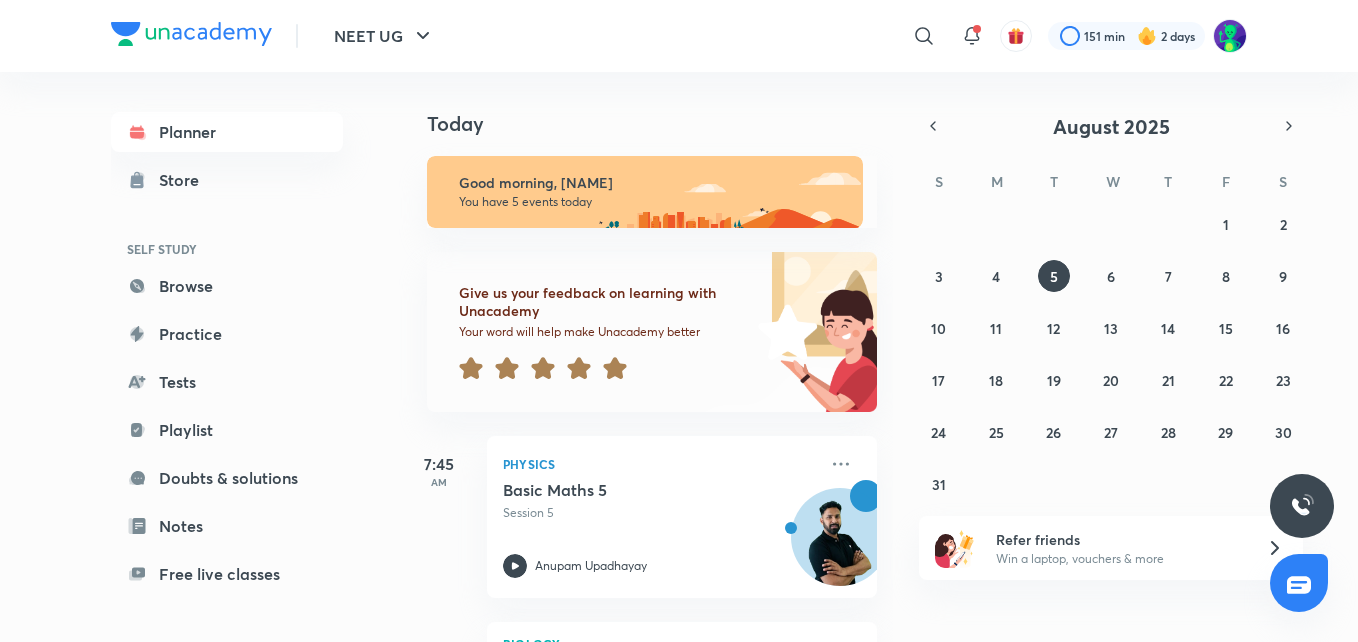 click 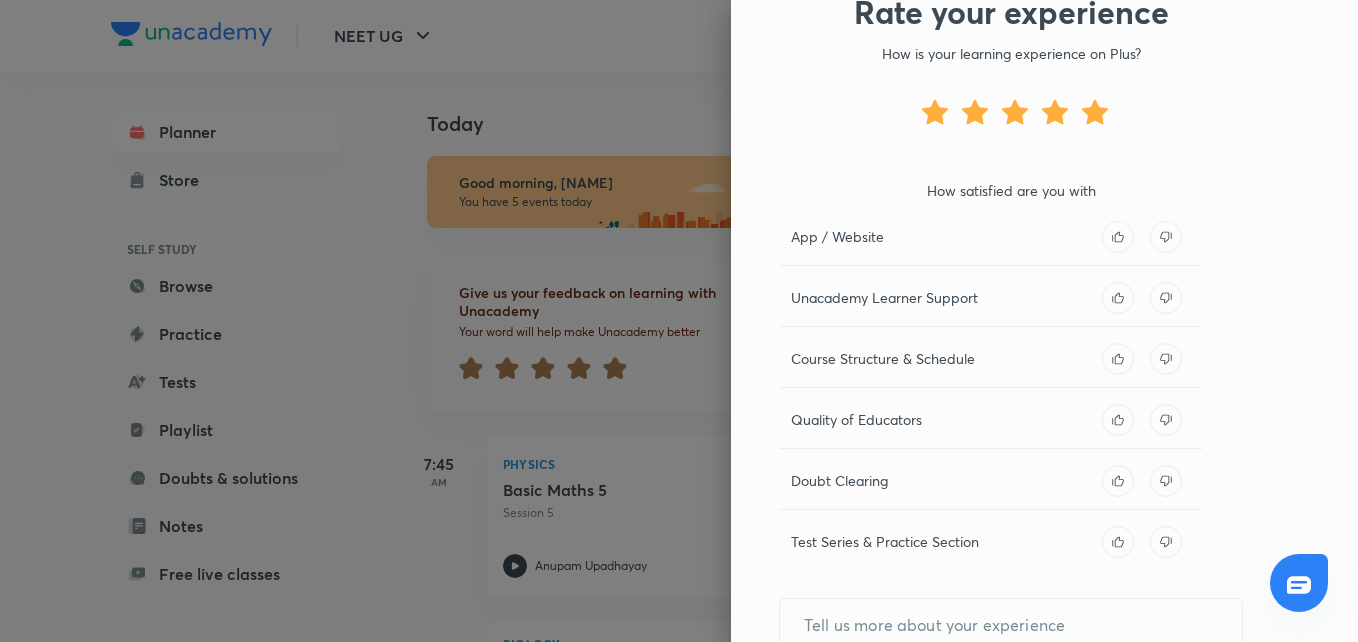 scroll, scrollTop: 134, scrollLeft: 0, axis: vertical 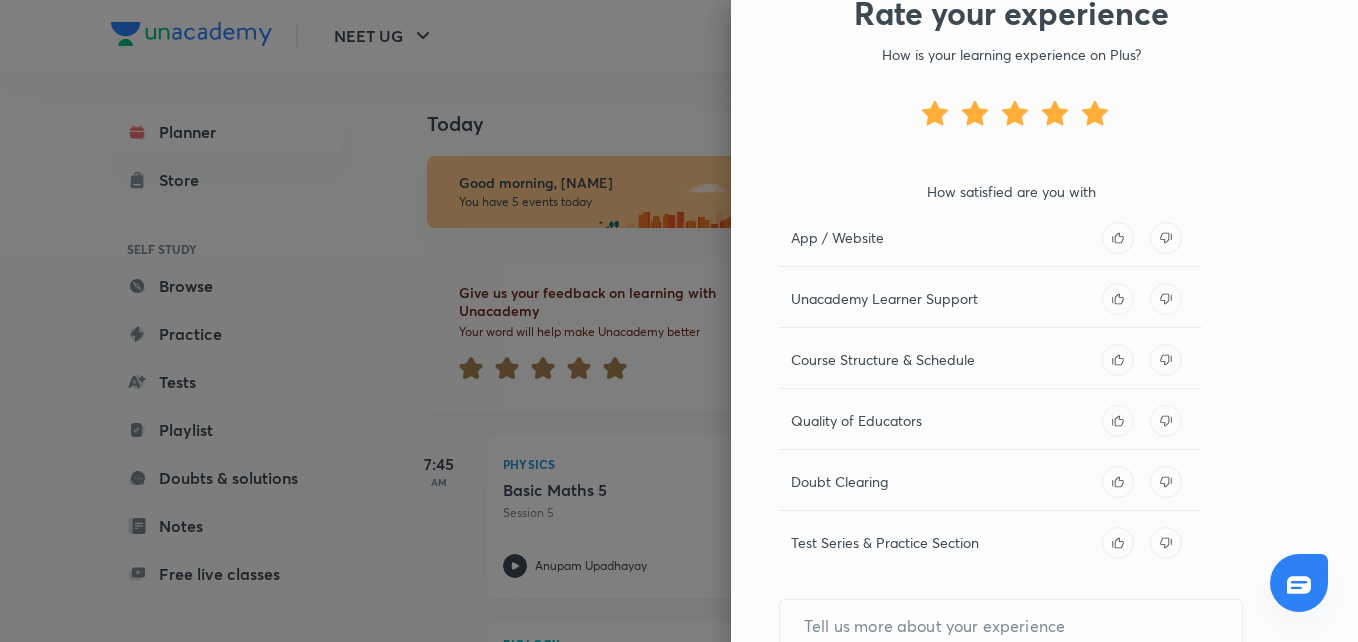 click 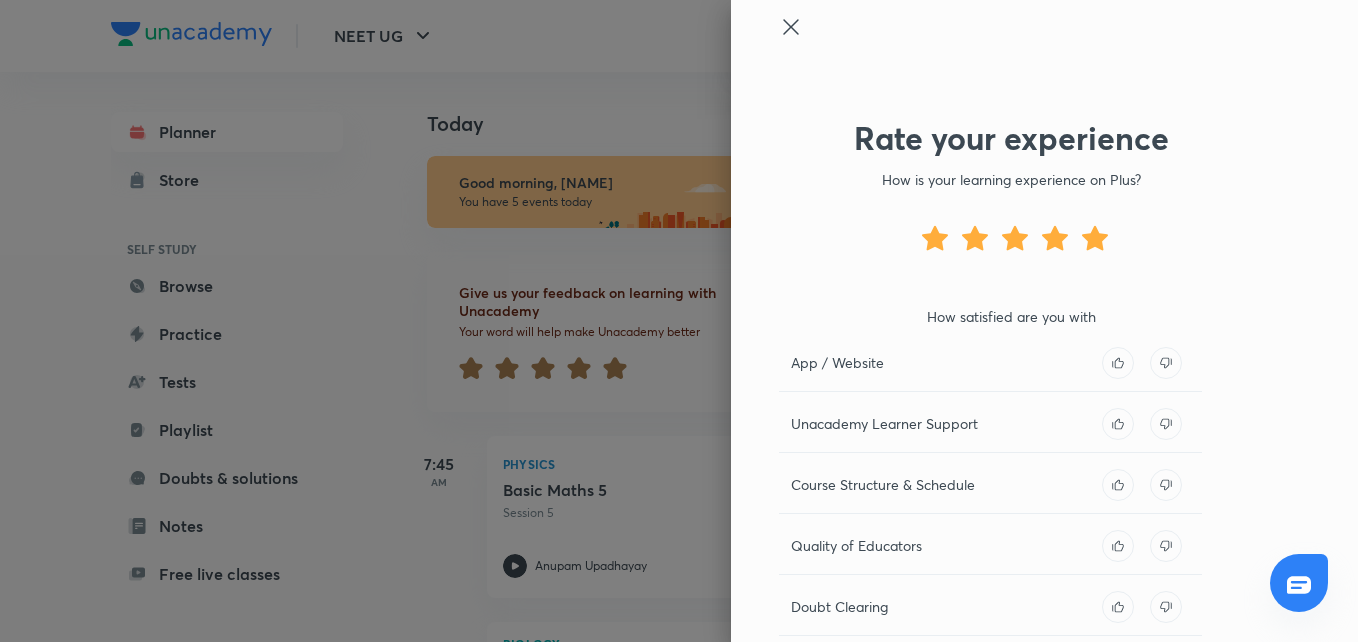 scroll, scrollTop: 9, scrollLeft: 0, axis: vertical 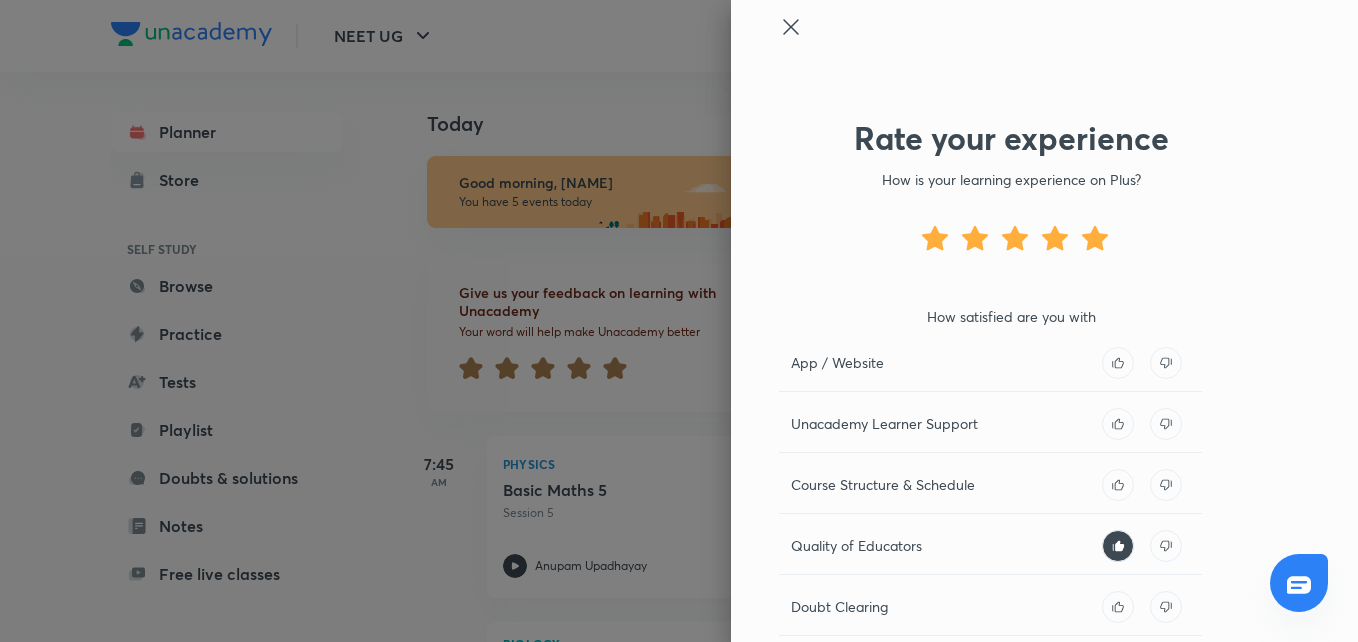 click 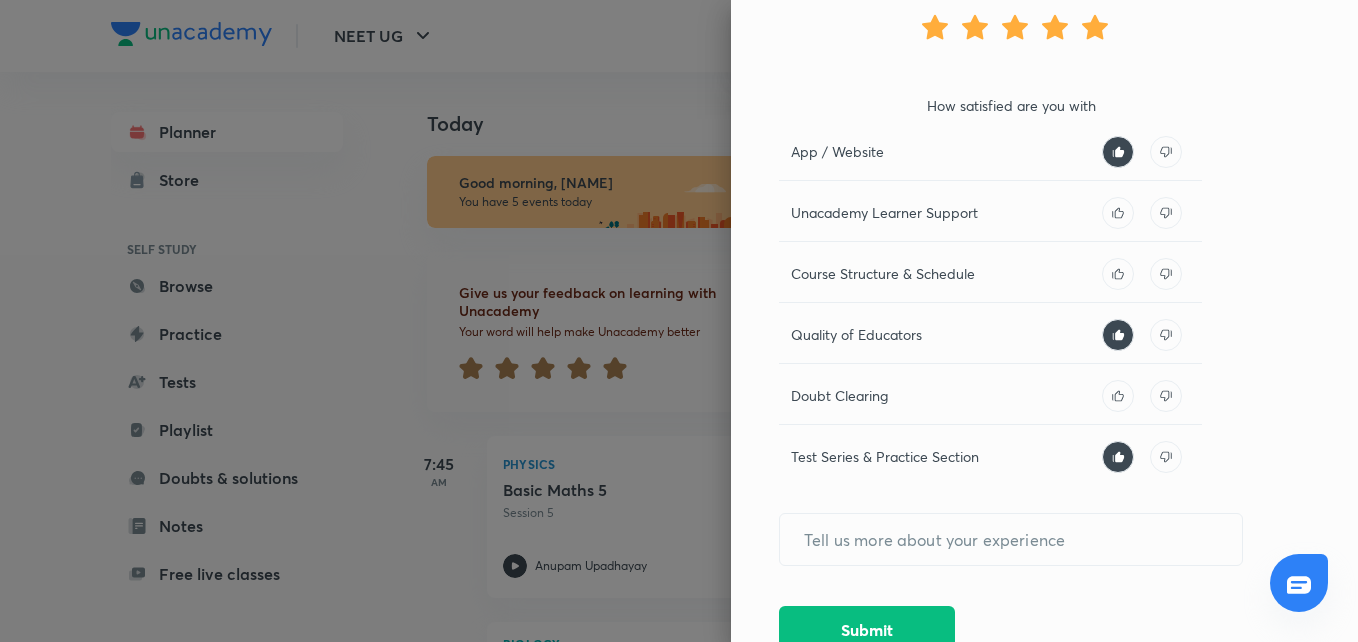 scroll, scrollTop: 232, scrollLeft: 0, axis: vertical 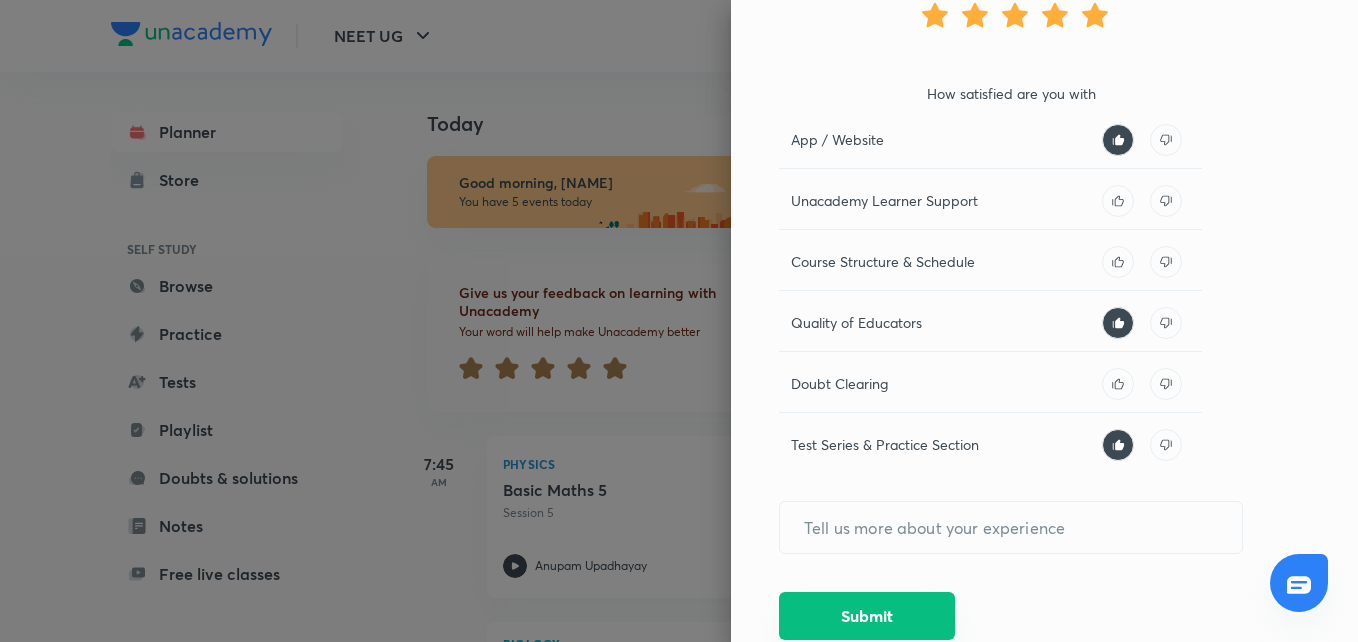 click on "Submit" at bounding box center (867, 616) 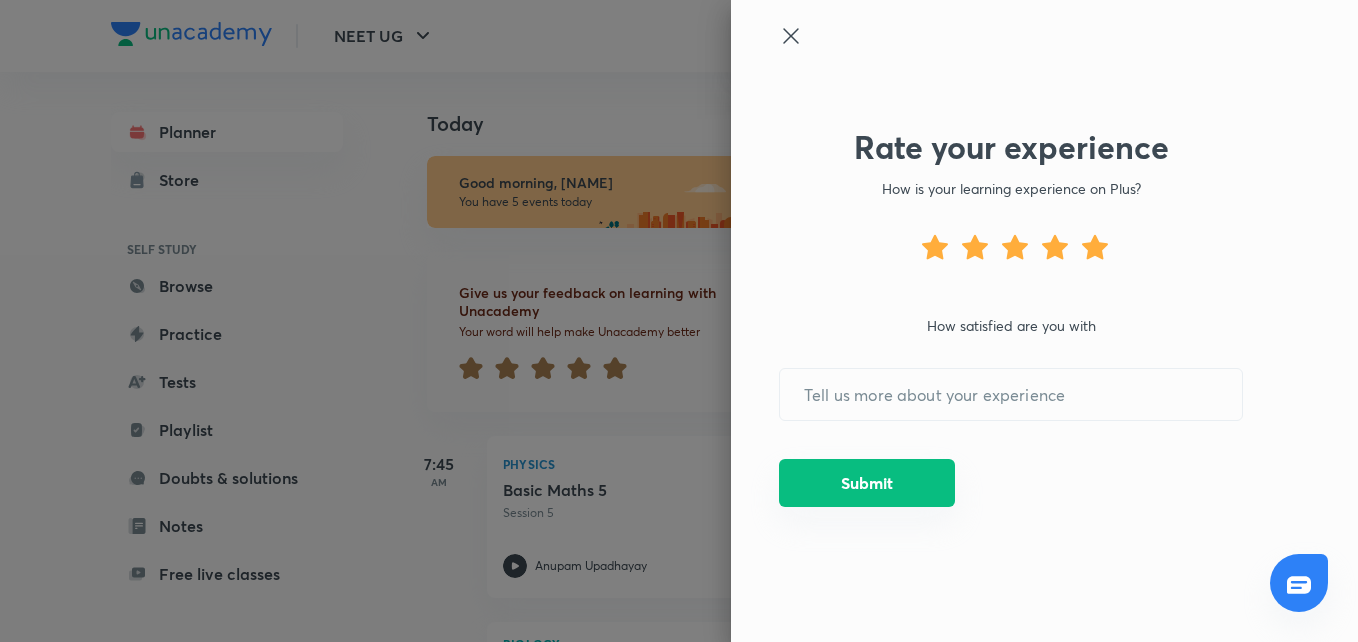 scroll, scrollTop: 0, scrollLeft: 0, axis: both 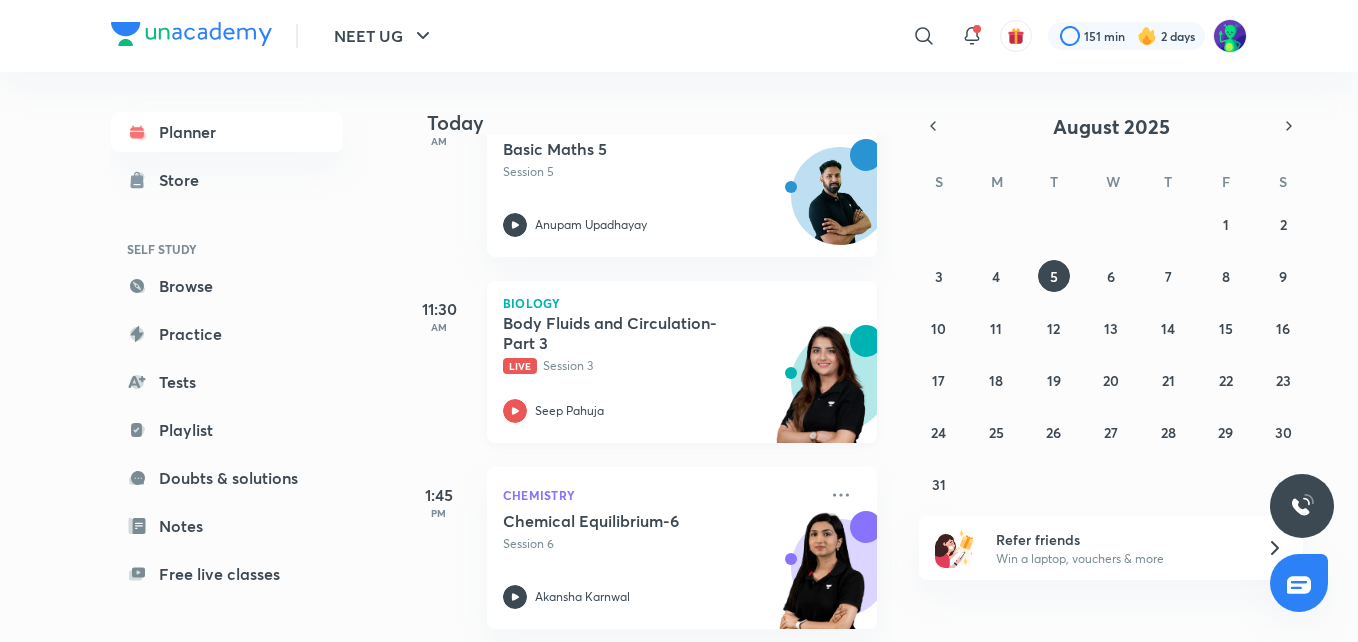 click on "Body Fluids and Circulation- Part 3" at bounding box center [627, 333] 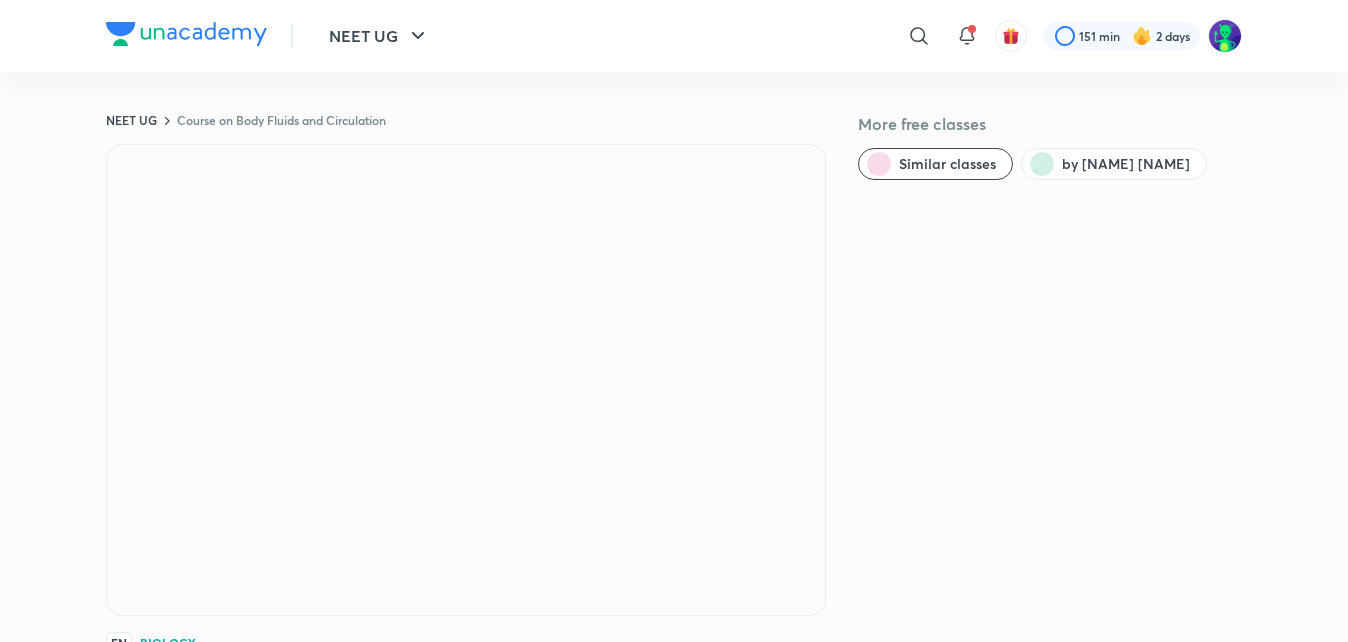 scroll, scrollTop: 0, scrollLeft: 0, axis: both 